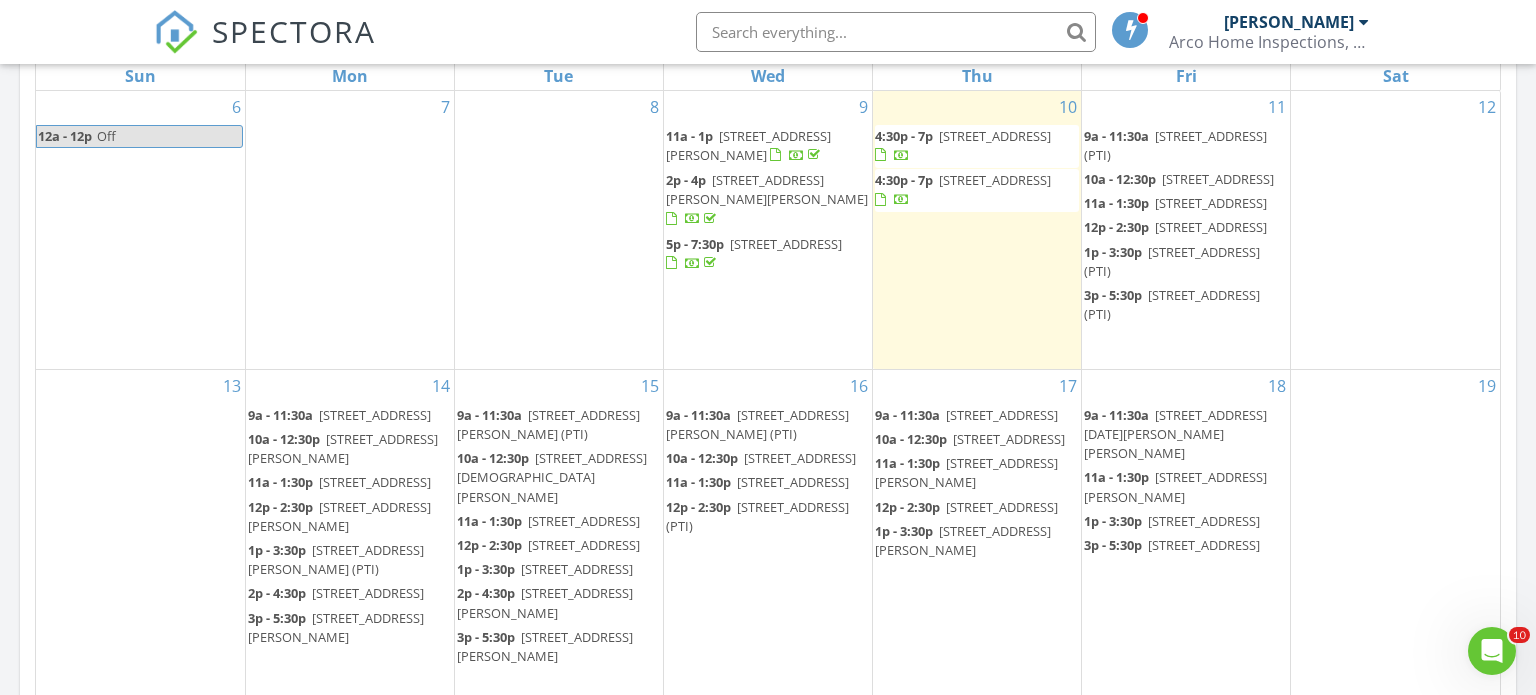 scroll, scrollTop: 0, scrollLeft: 0, axis: both 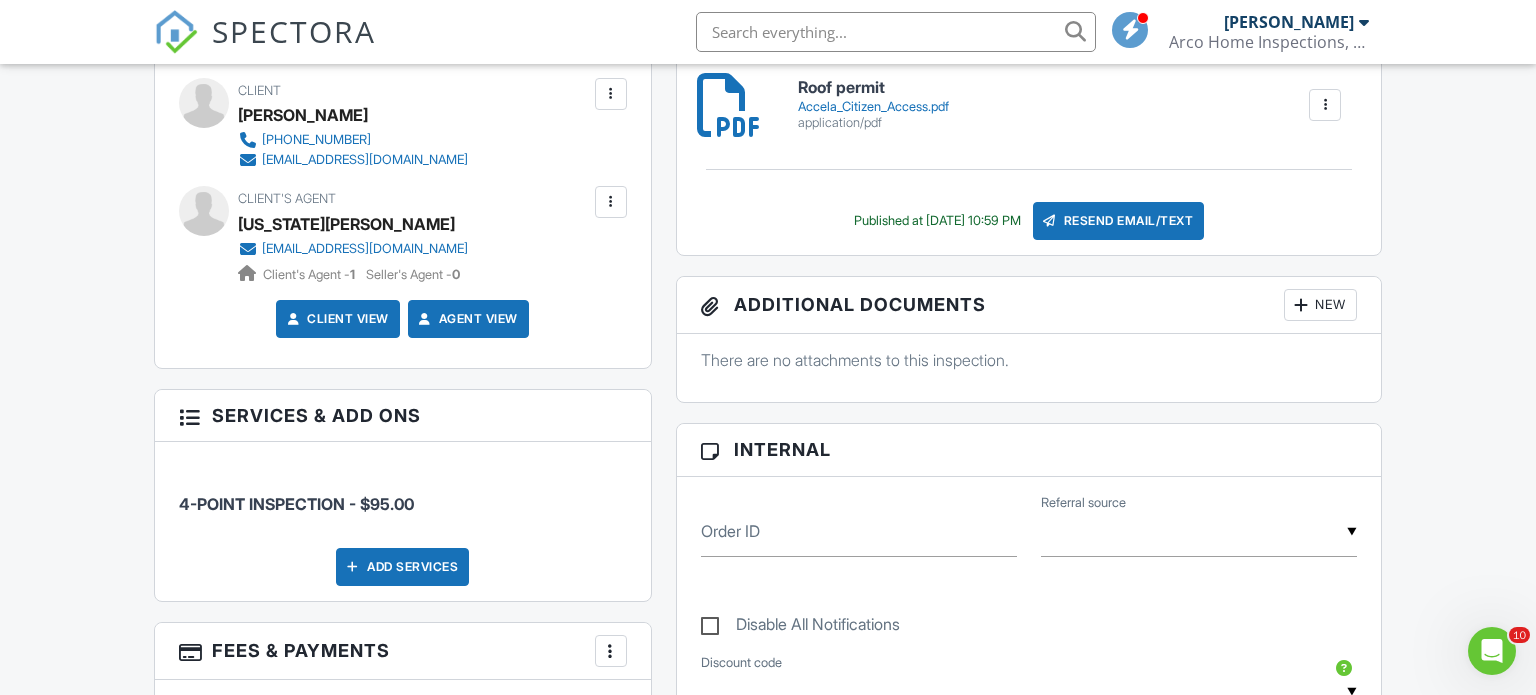 click at bounding box center (611, 202) 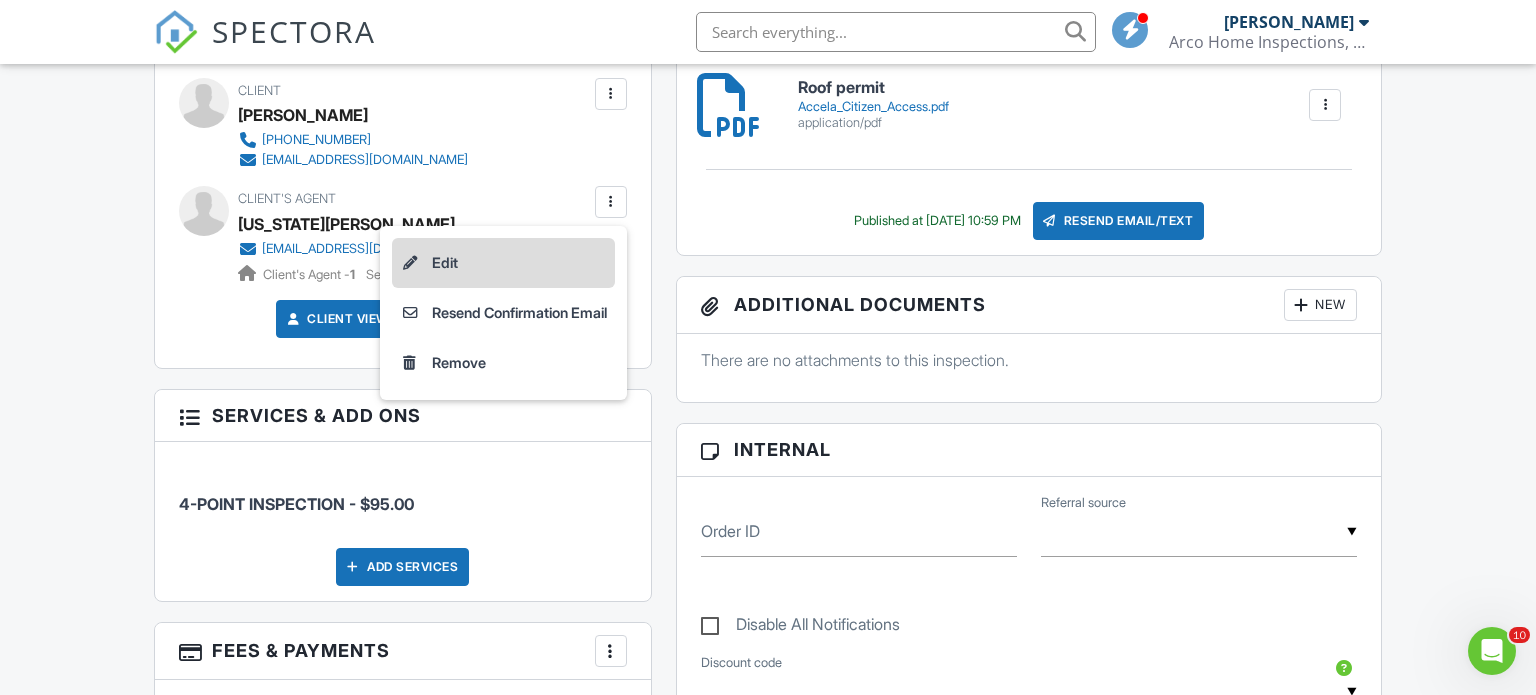 click on "Edit" at bounding box center (503, 263) 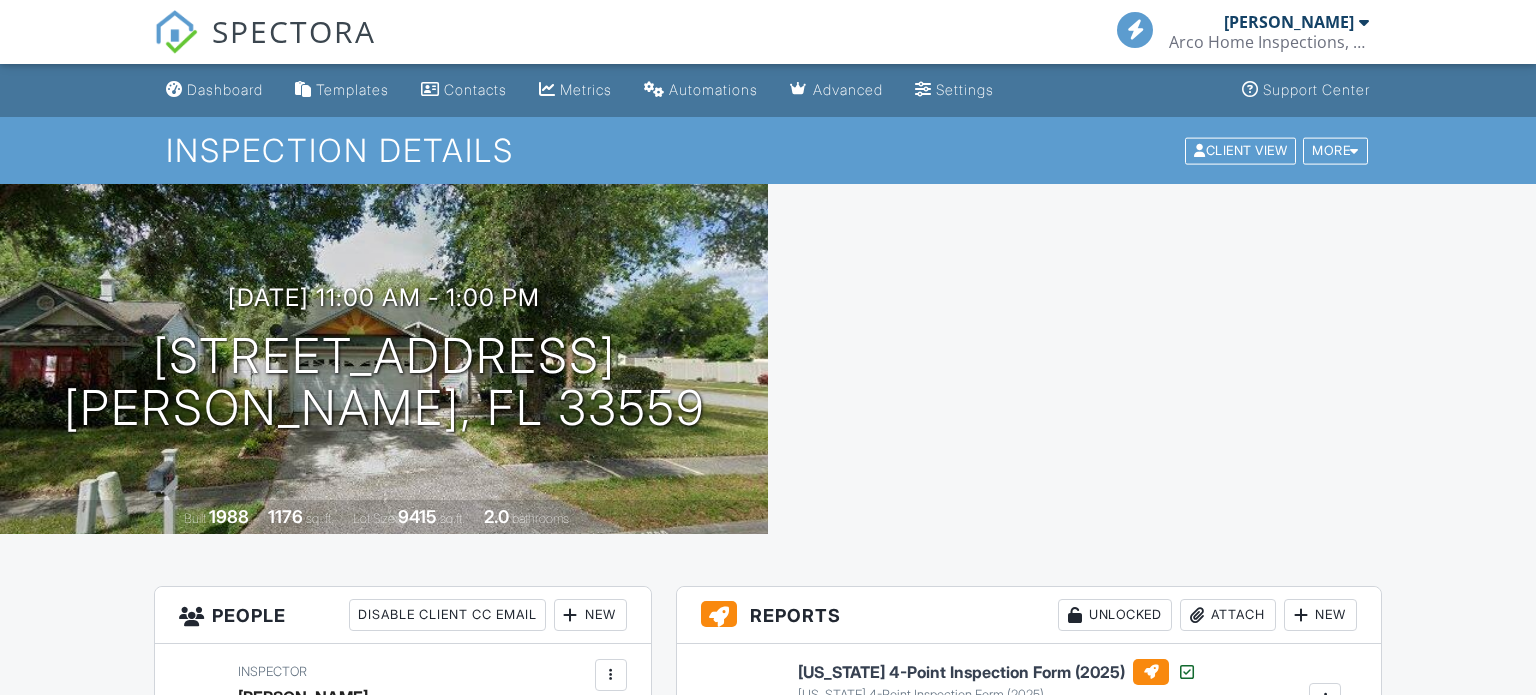 click on "Resend Email/Text" at bounding box center (1119, 911) 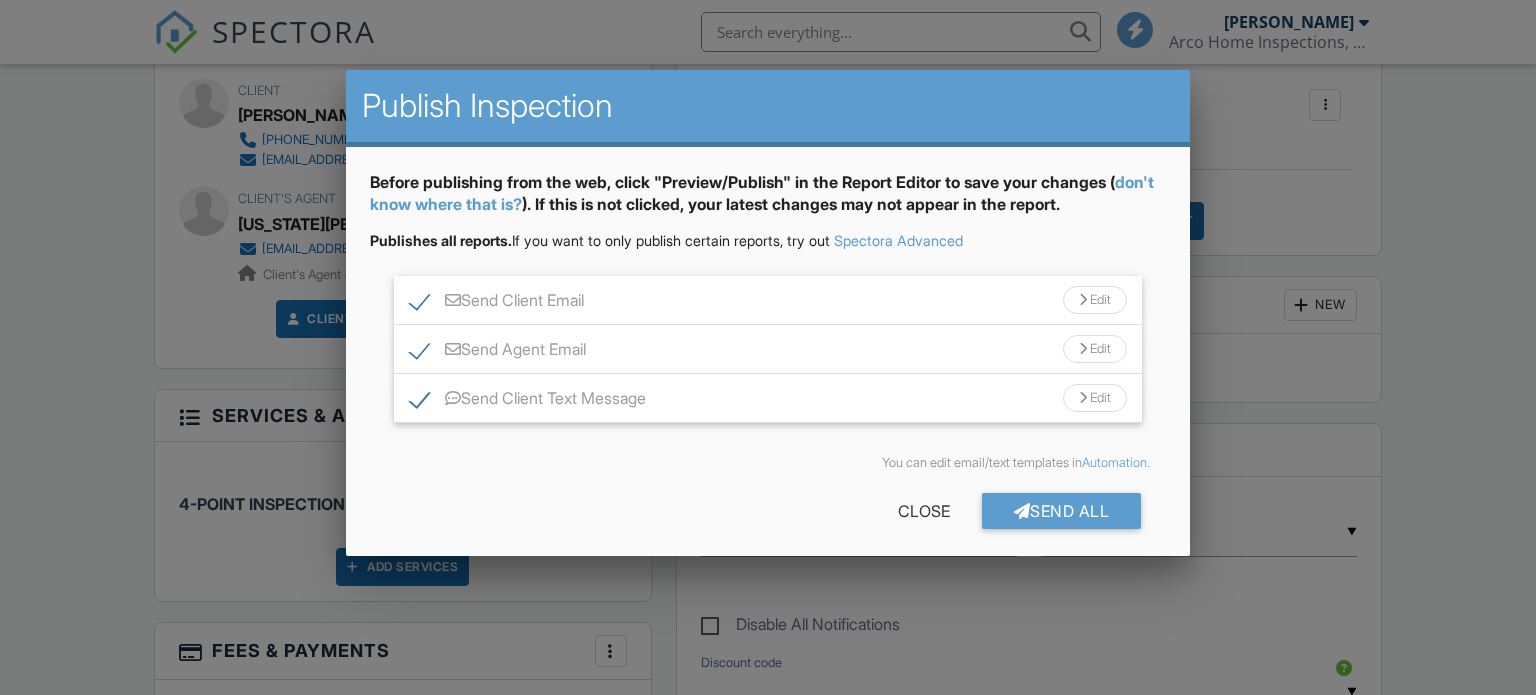 scroll, scrollTop: 690, scrollLeft: 0, axis: vertical 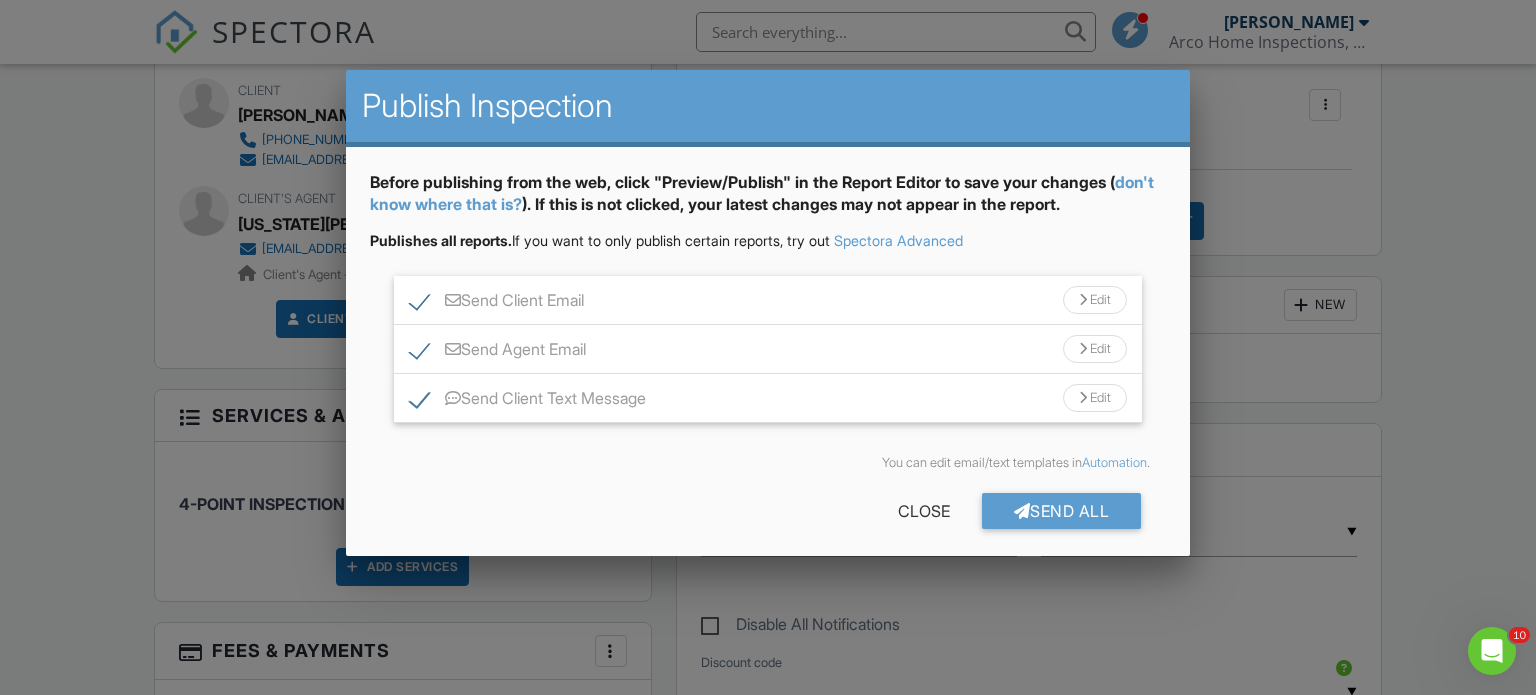 click on "Send Client Email
Edit" at bounding box center [768, 300] 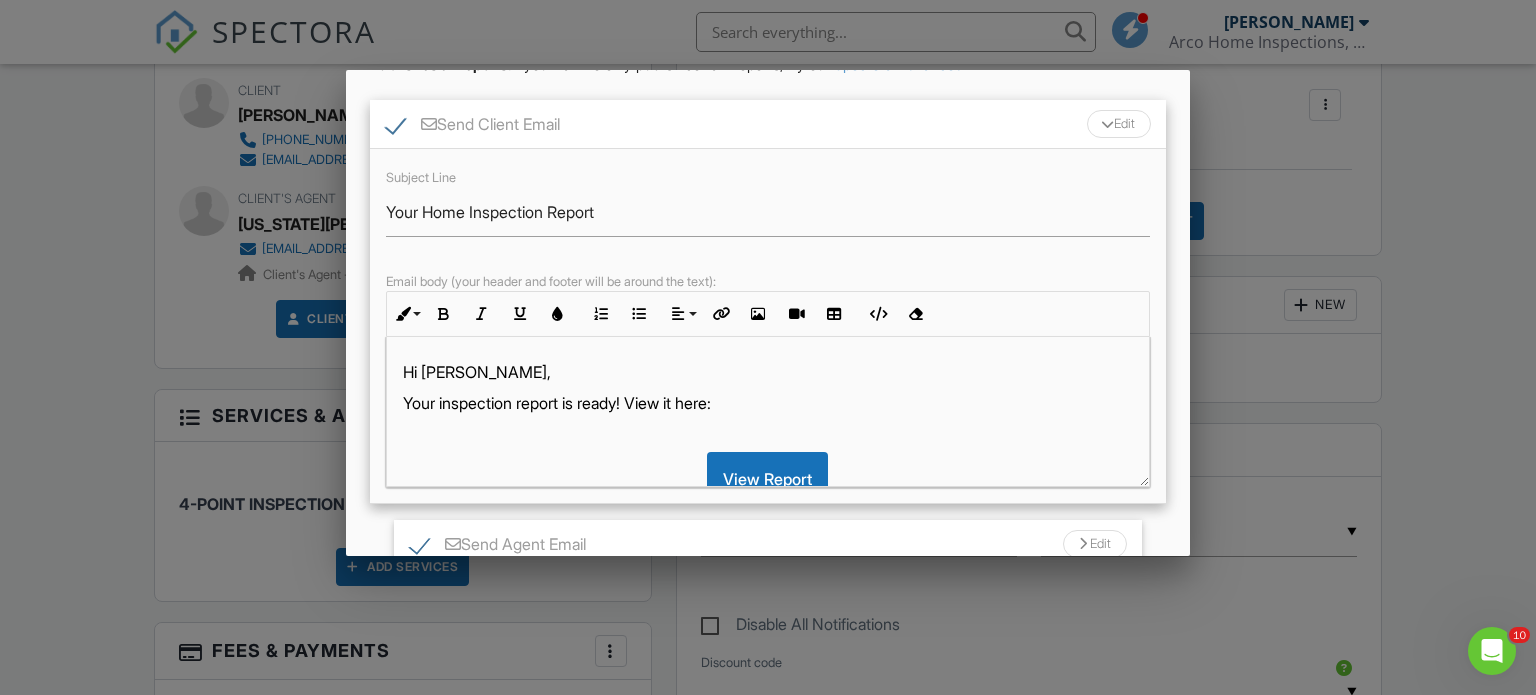 scroll, scrollTop: 196, scrollLeft: 0, axis: vertical 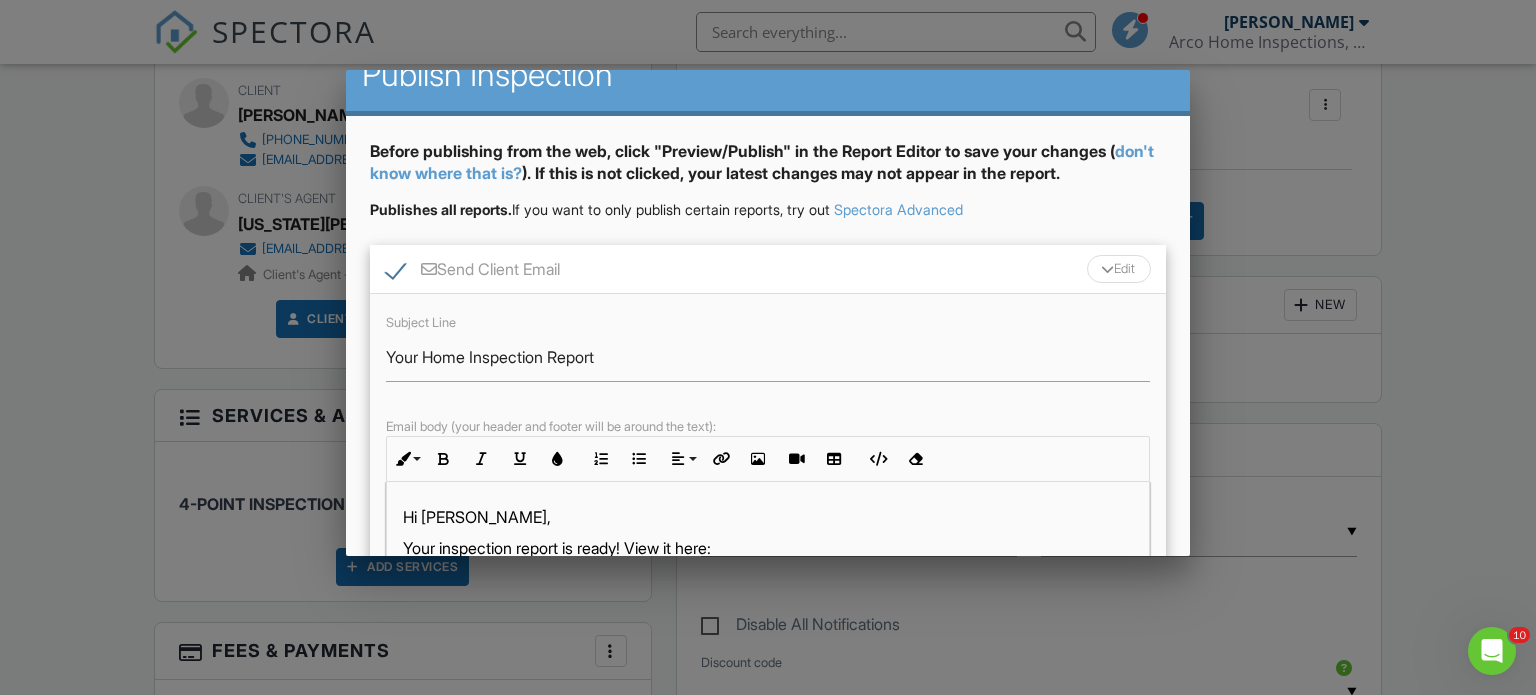 click on "Send Client Email" at bounding box center [473, 272] 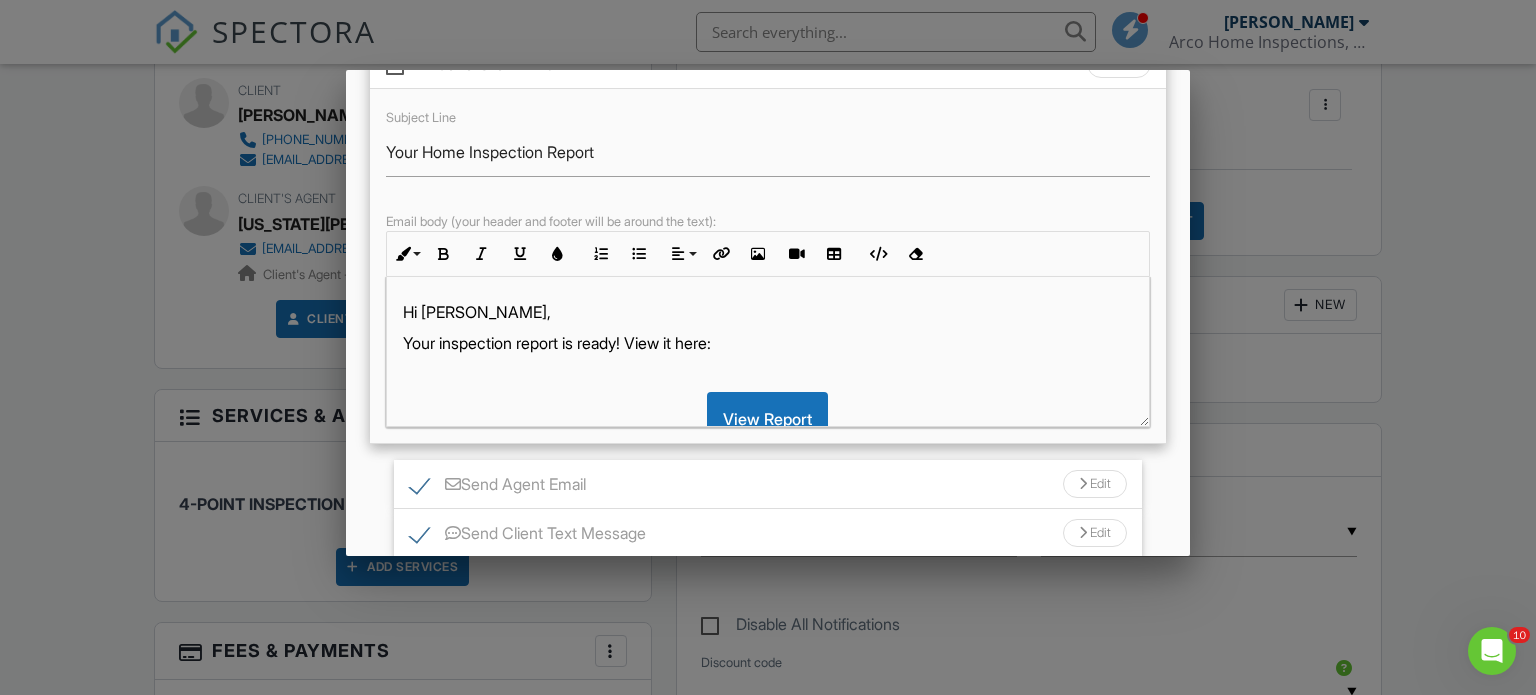 scroll, scrollTop: 254, scrollLeft: 0, axis: vertical 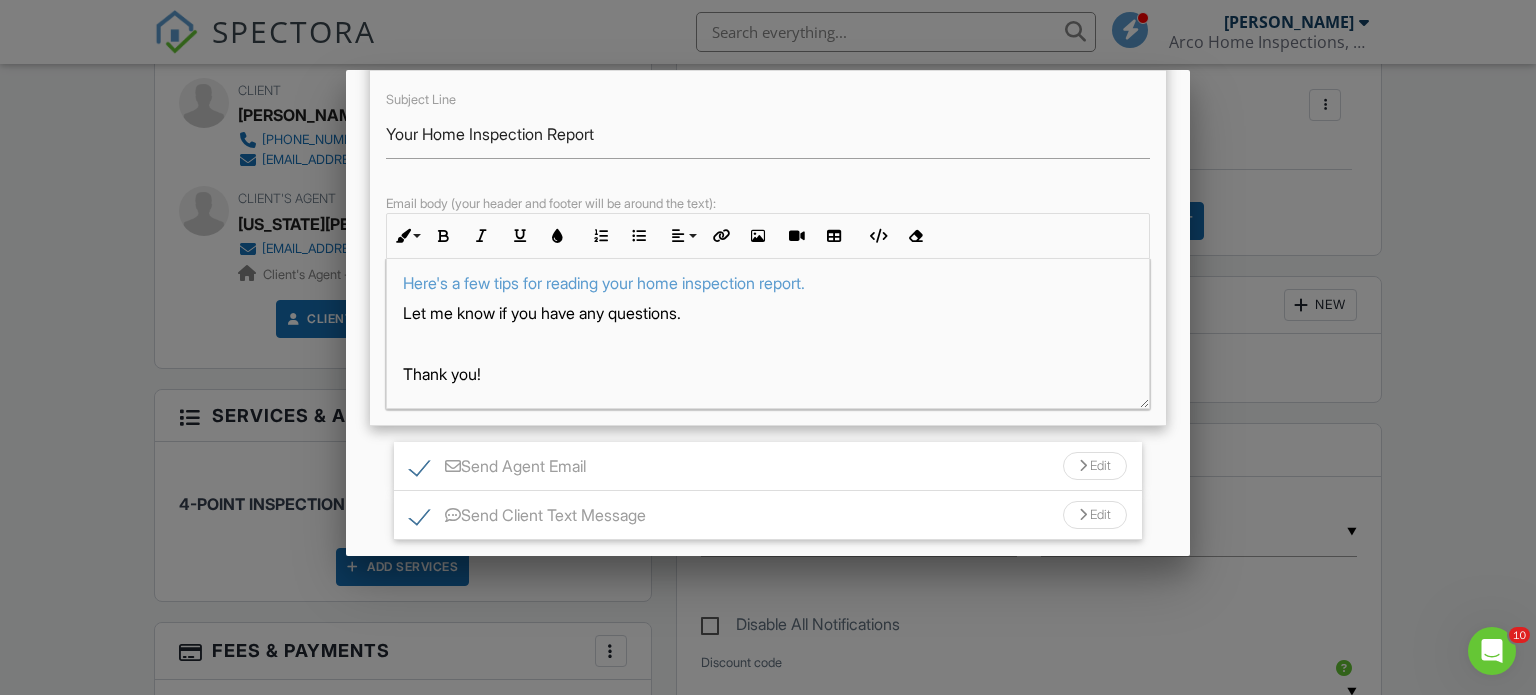 drag, startPoint x: 1408, startPoint y: 468, endPoint x: 1484, endPoint y: 487, distance: 78.339005 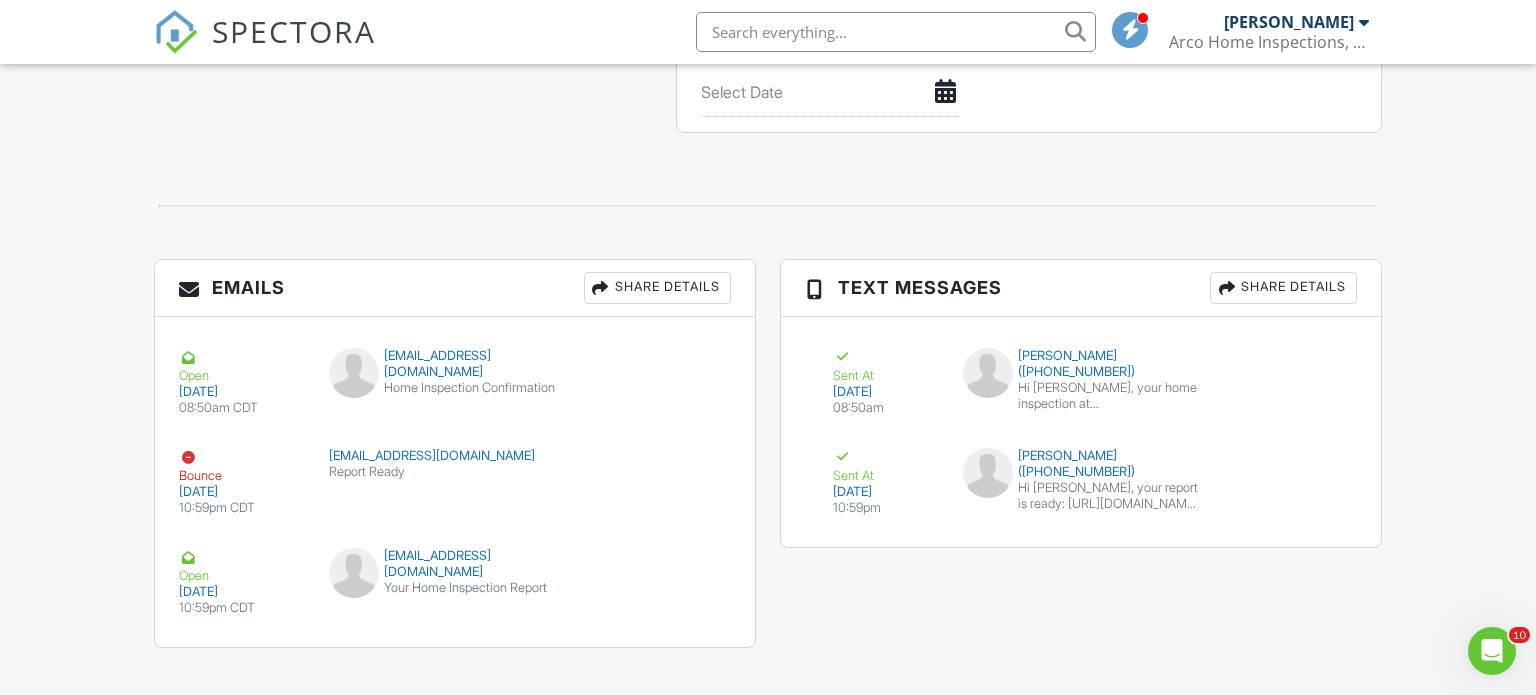 scroll, scrollTop: 2198, scrollLeft: 0, axis: vertical 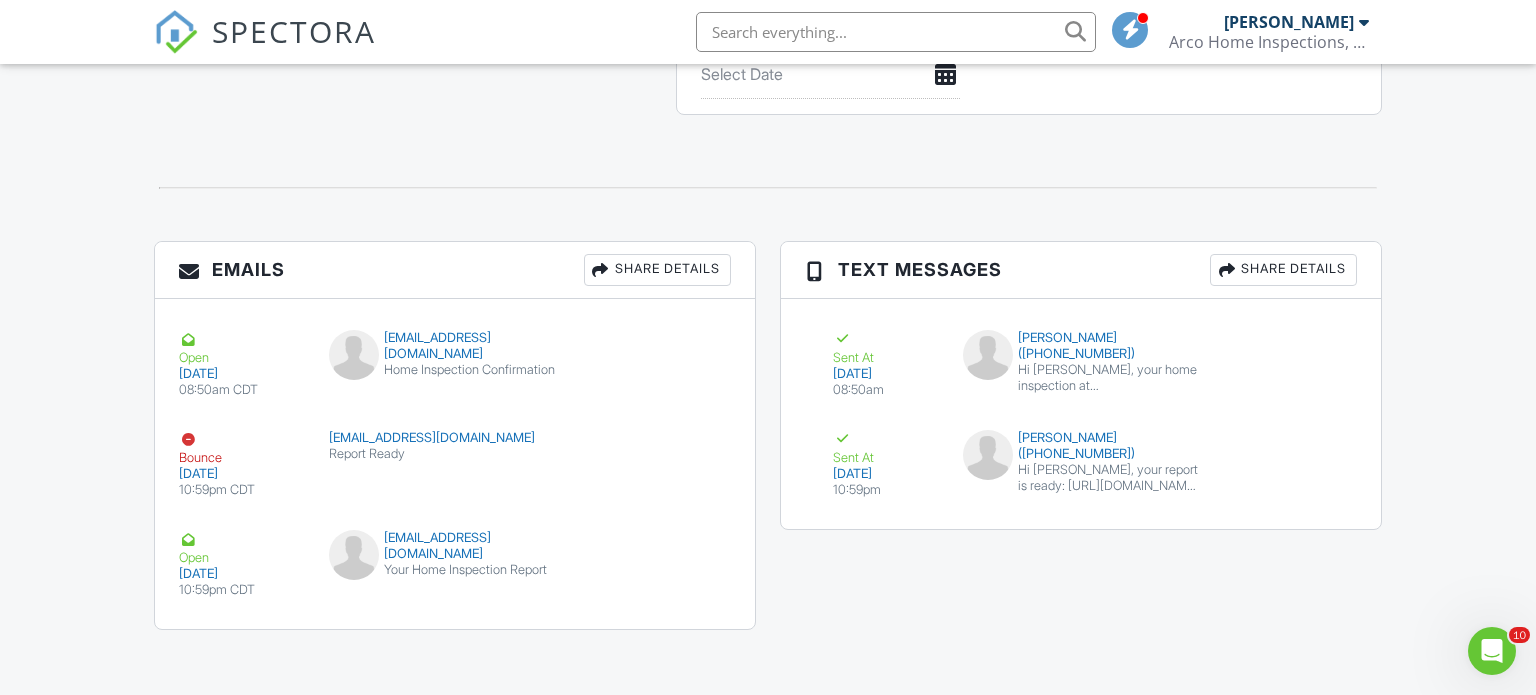 click on "Share Details" at bounding box center [657, 270] 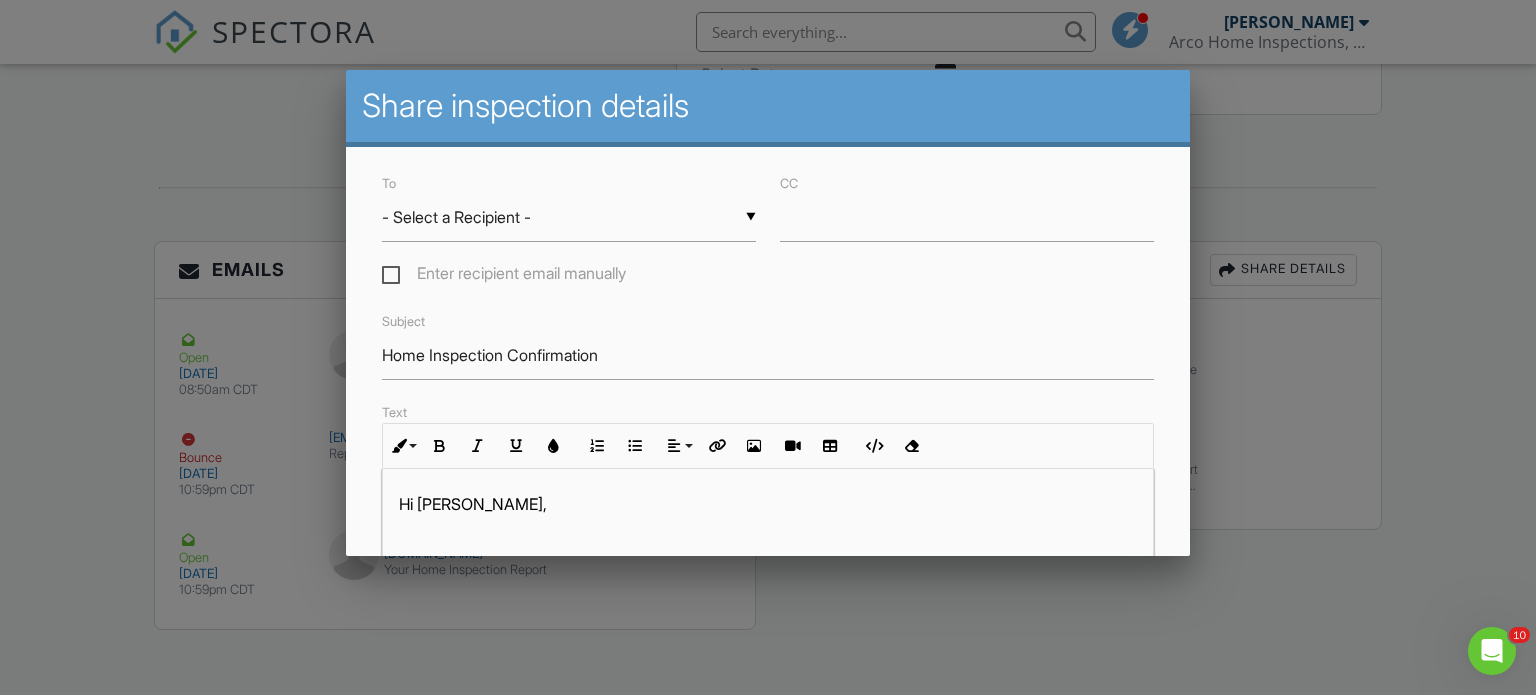 click on "Enter recipient email manually" at bounding box center (504, 276) 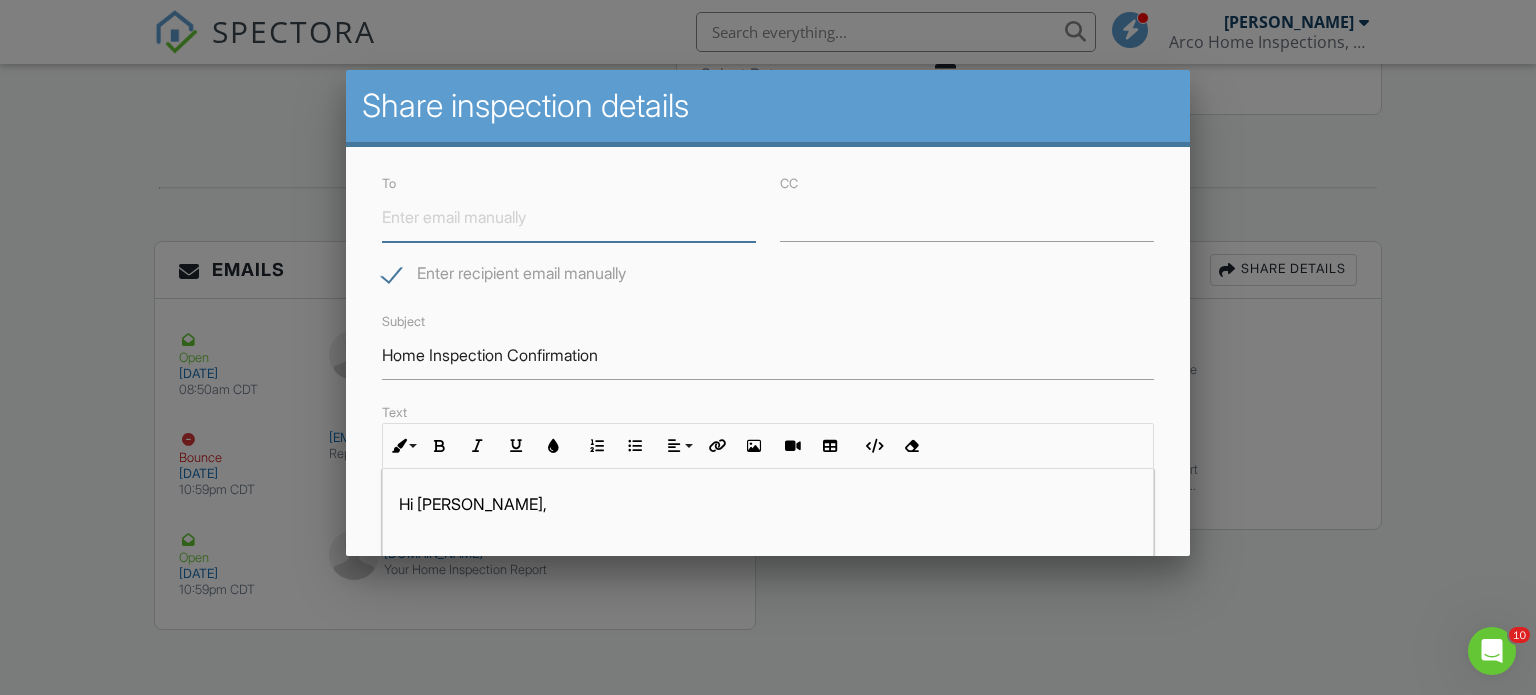 paste on "gkevan@mdainsurance.com" 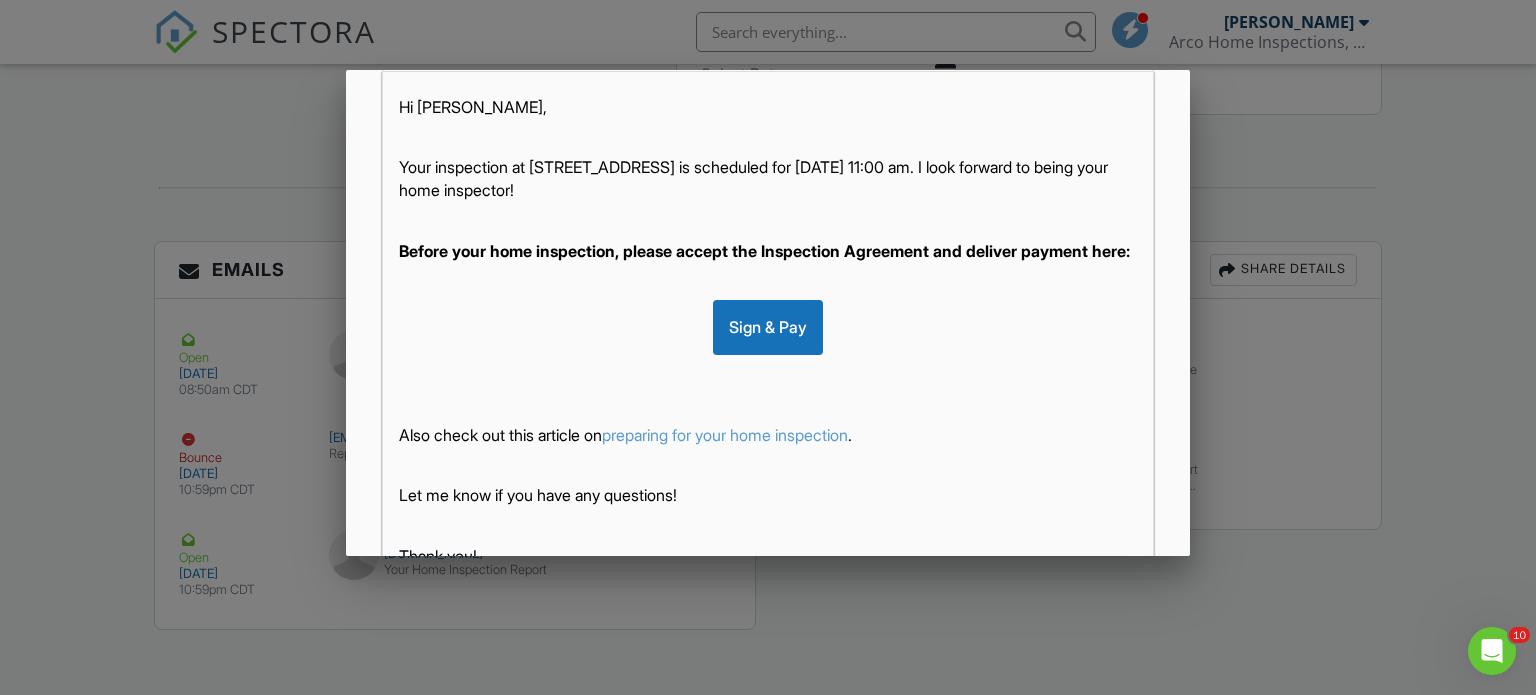 scroll, scrollTop: 402, scrollLeft: 0, axis: vertical 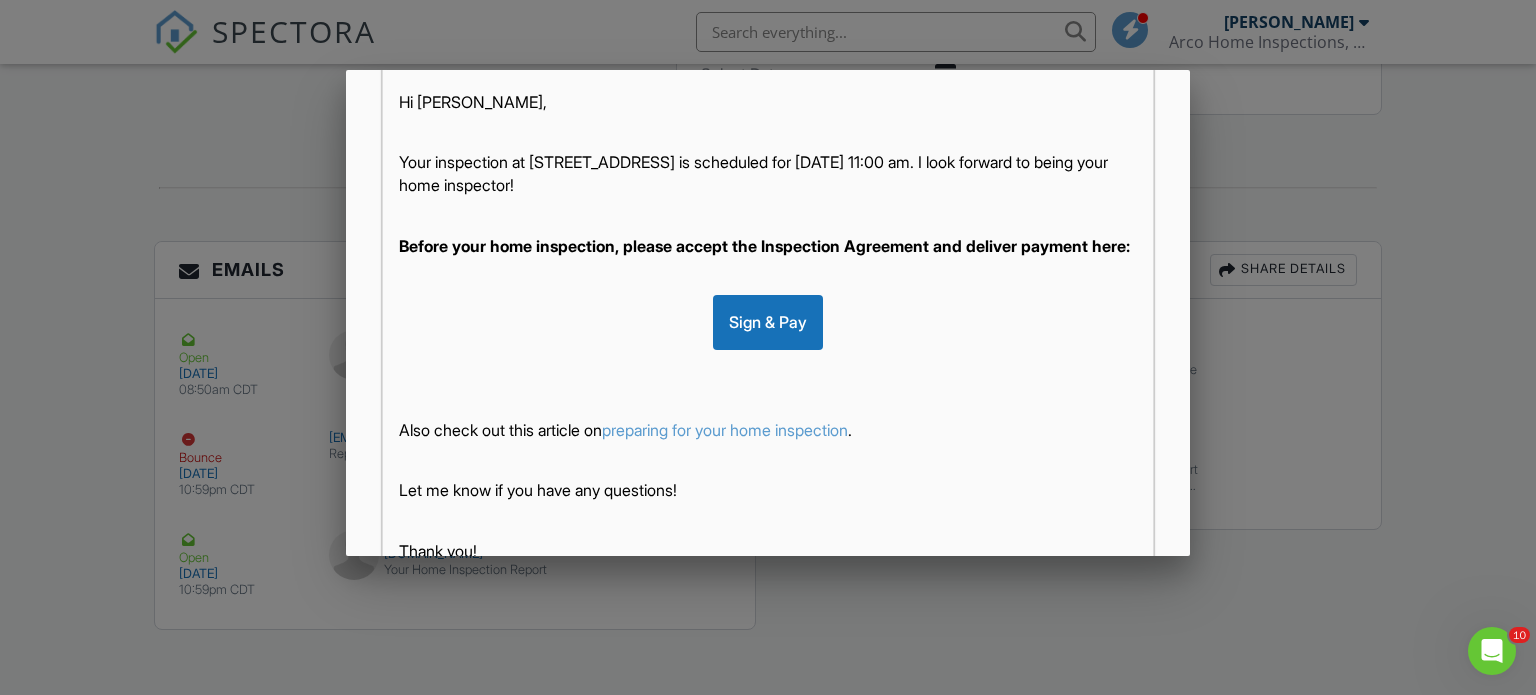 type on "gkevan@mdainsurance.com" 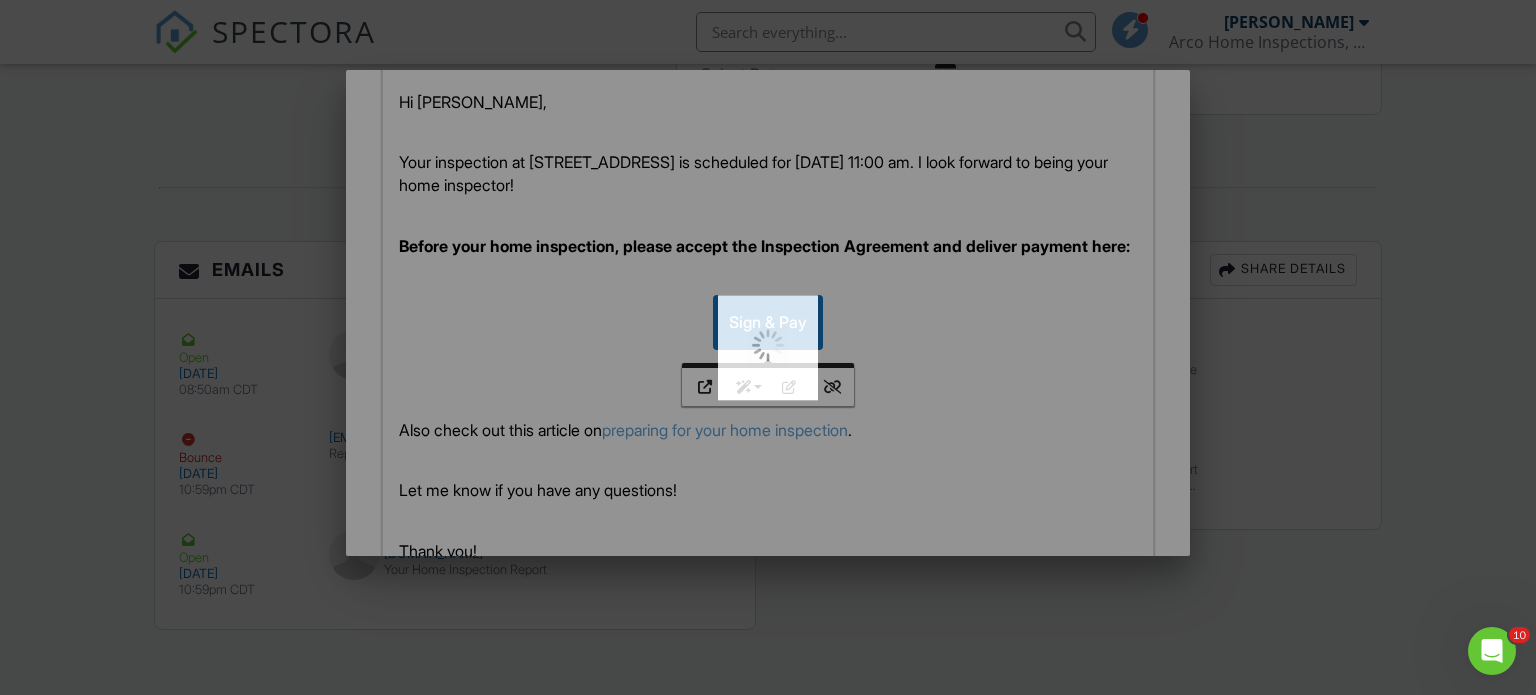 click at bounding box center (768, 345) 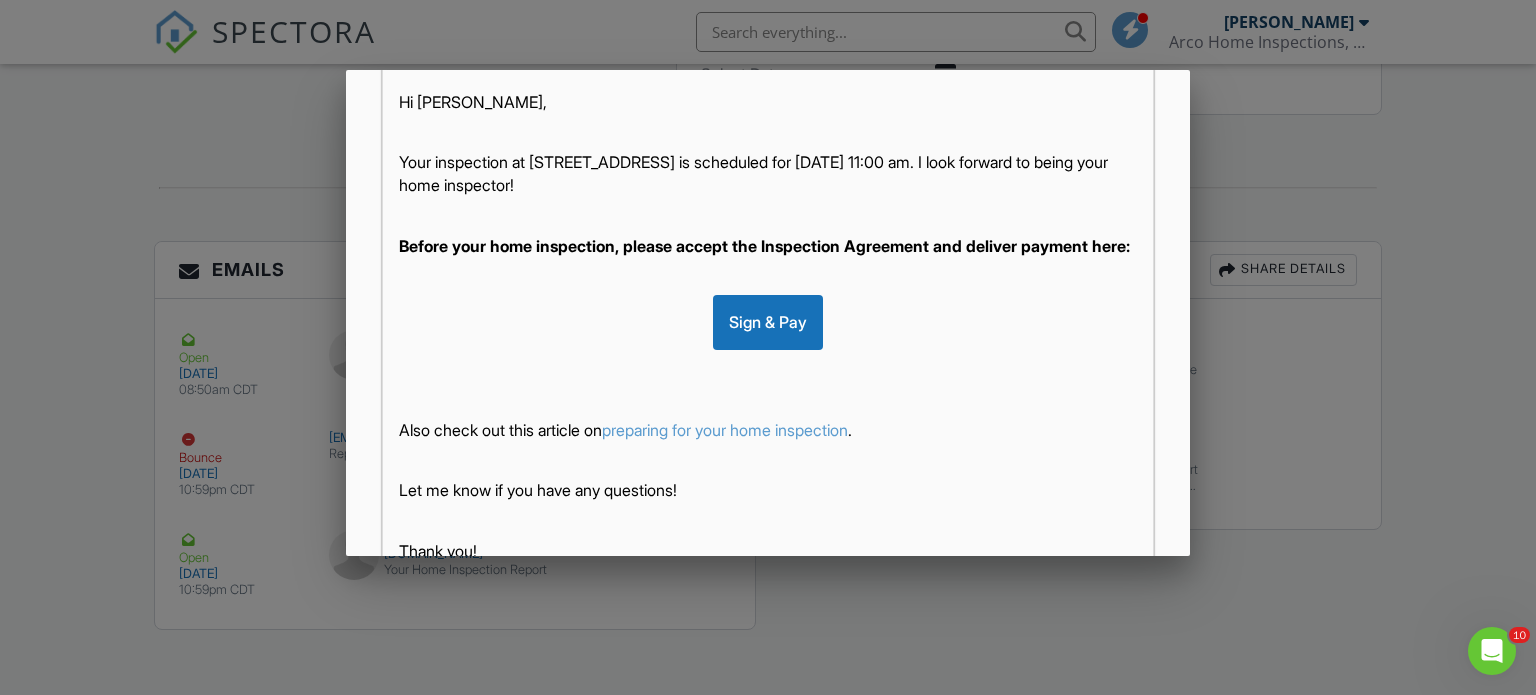 click on "Sign & Pay" at bounding box center [768, 322] 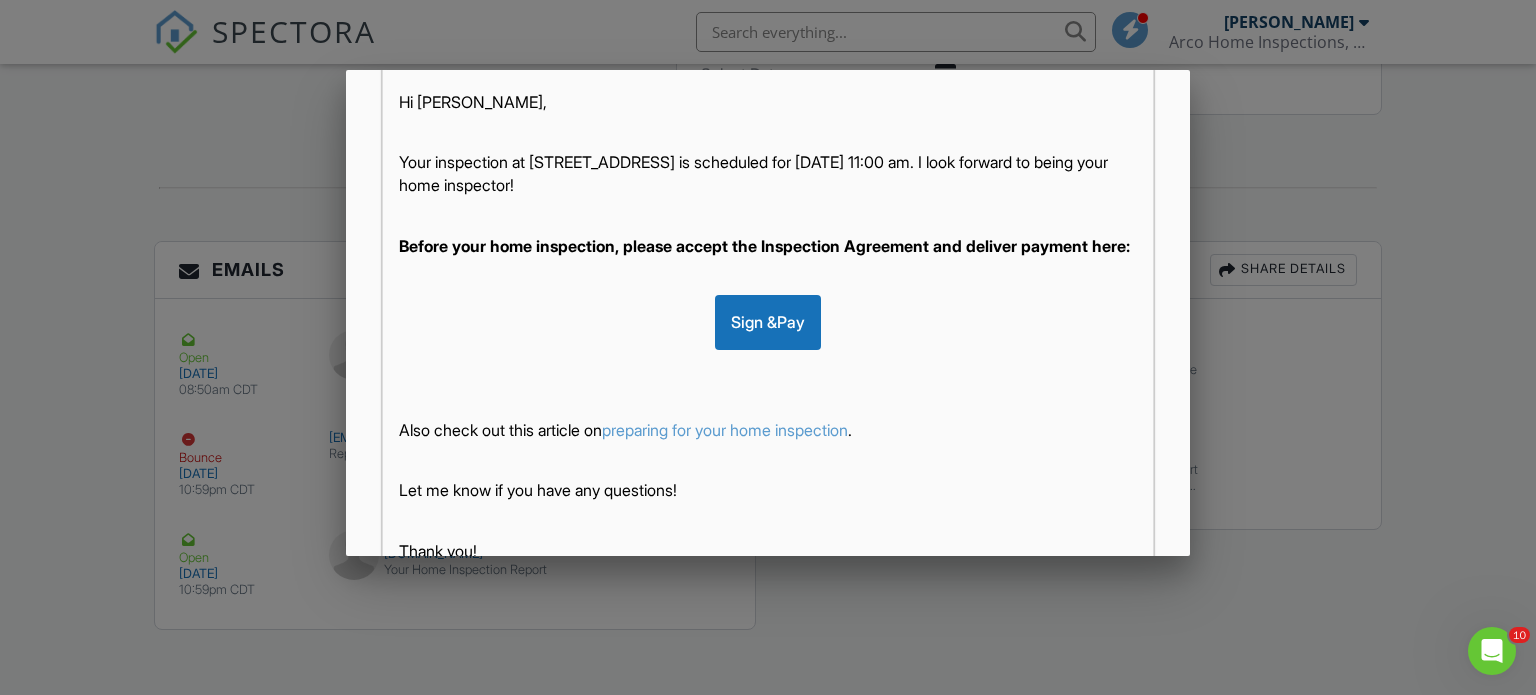 click at bounding box center [768, 334] 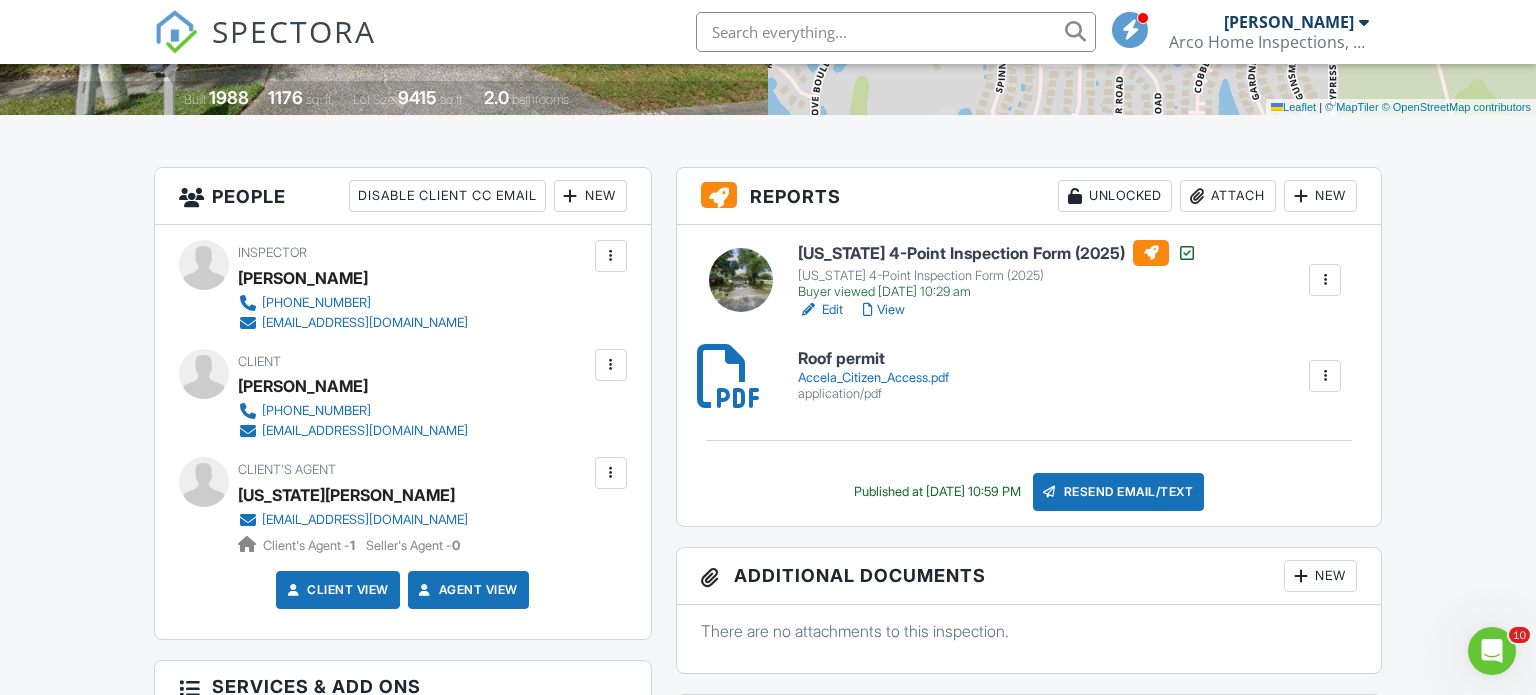 scroll, scrollTop: 299, scrollLeft: 0, axis: vertical 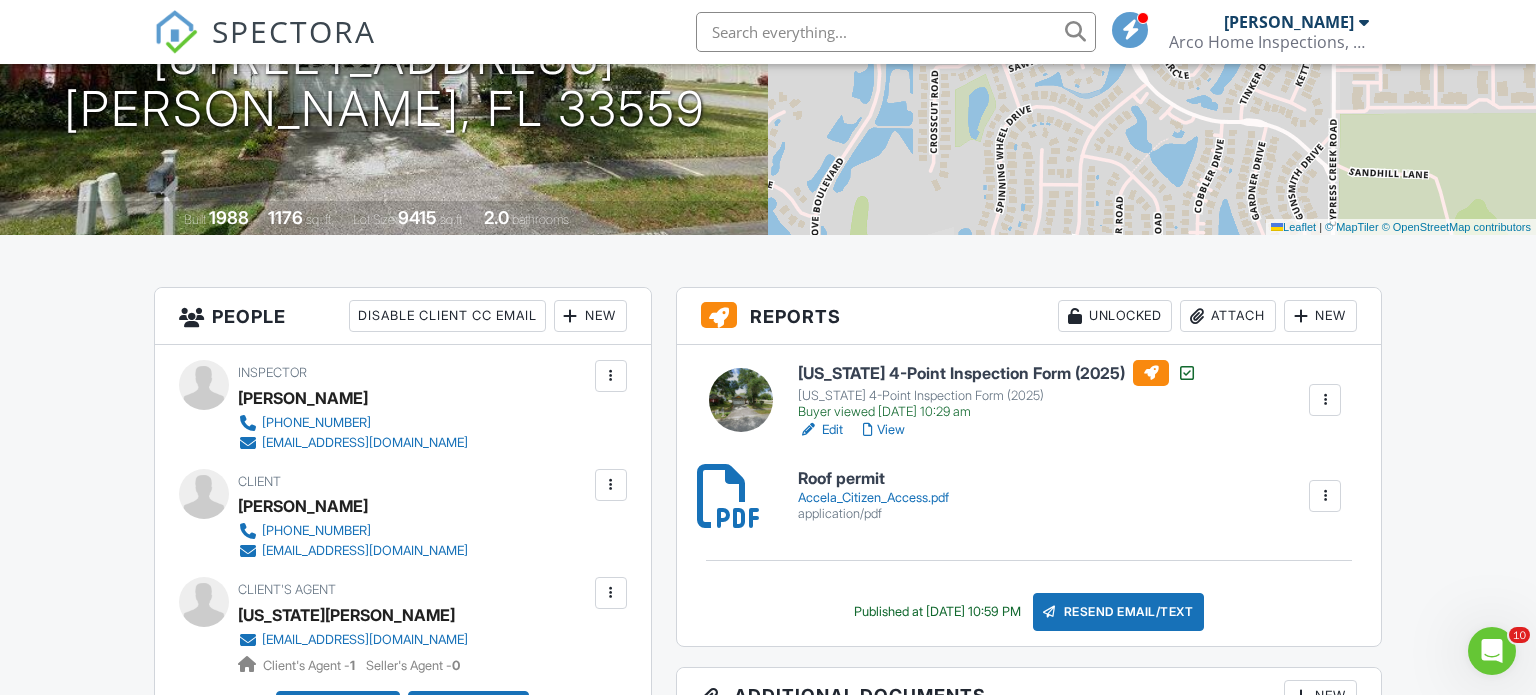 click at bounding box center [1325, 400] 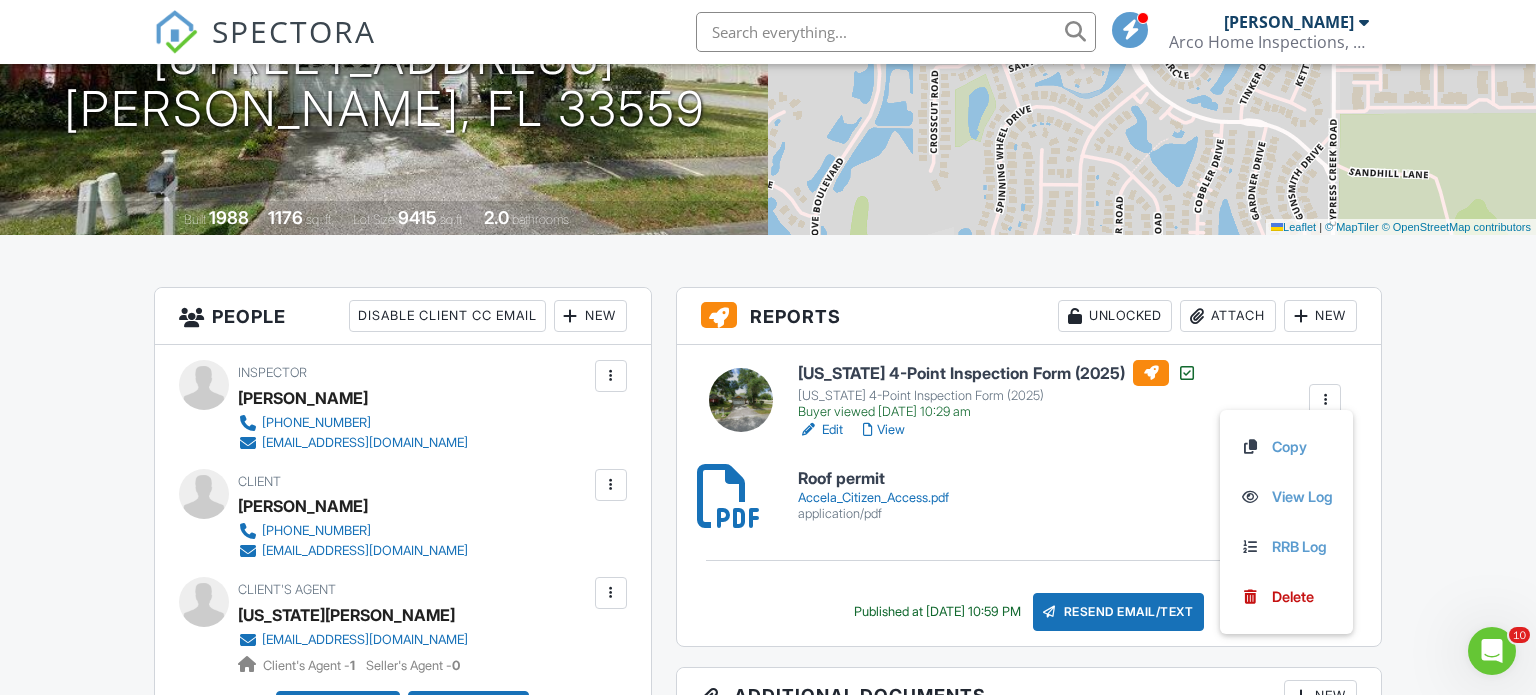 click on "Resend Email/Text" at bounding box center [1119, 612] 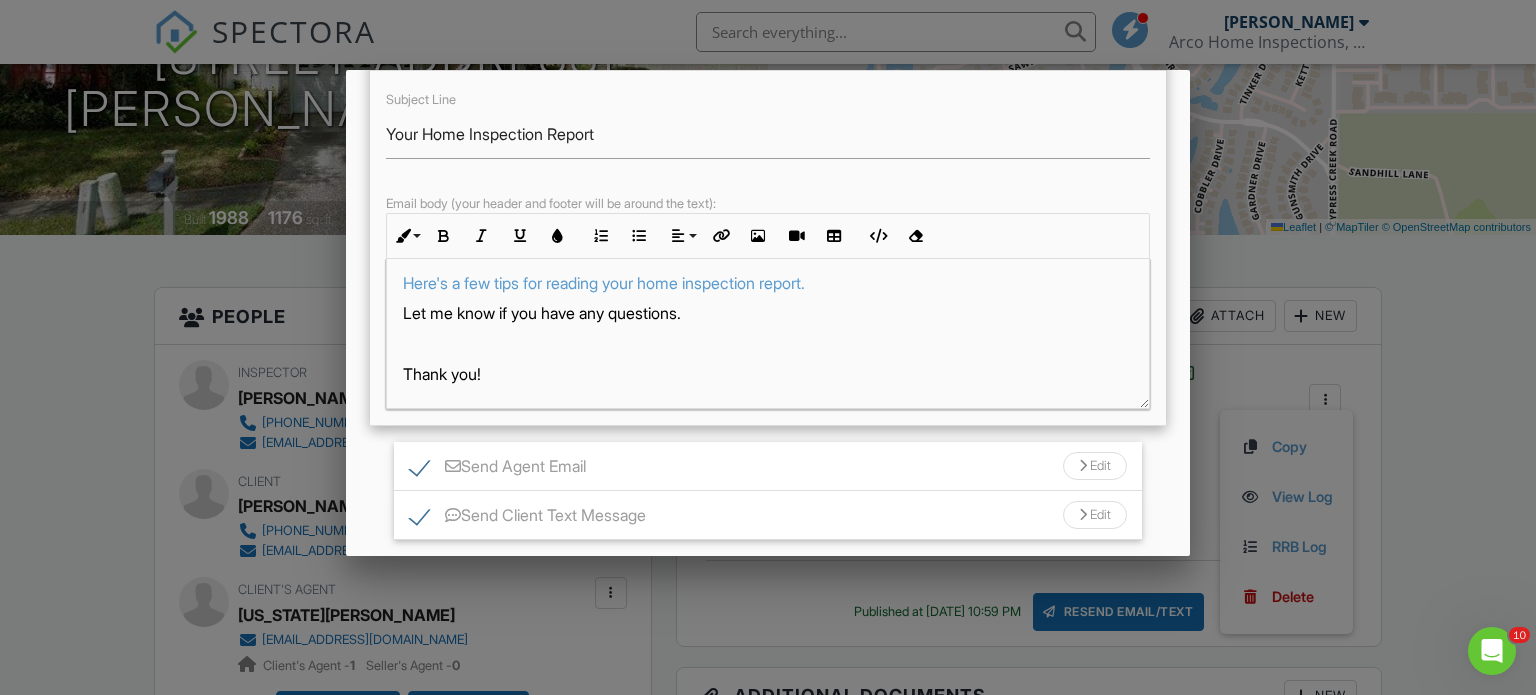 click on "Send Client Text Message" at bounding box center [528, 518] 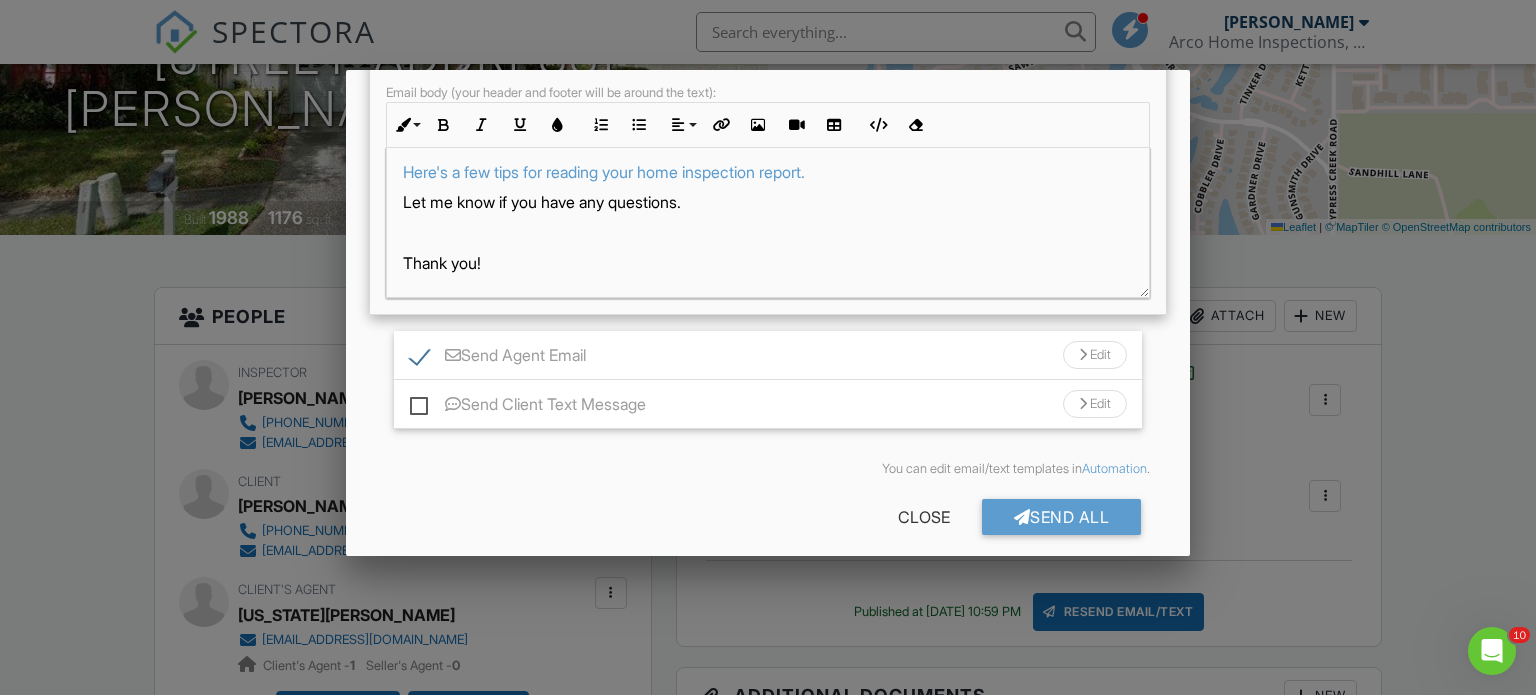 scroll, scrollTop: 380, scrollLeft: 0, axis: vertical 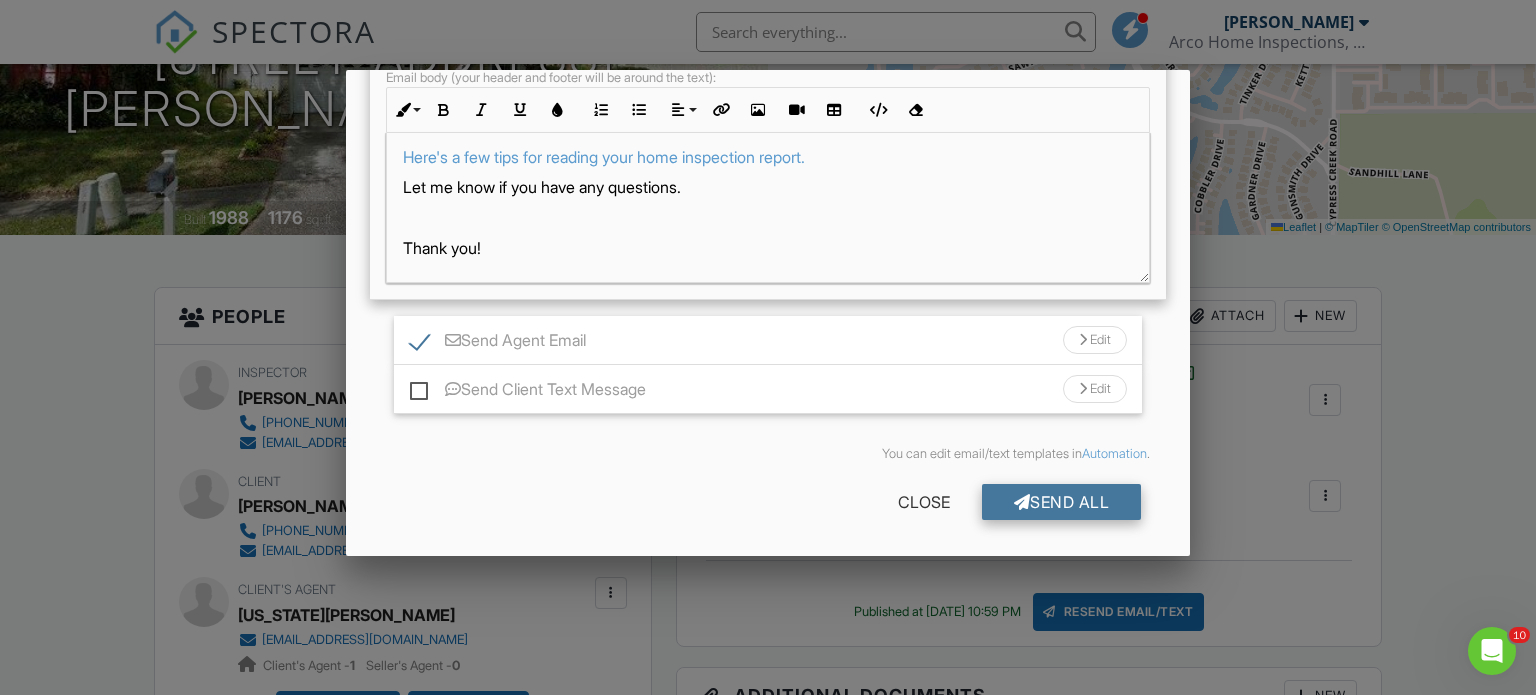 click on "Send All" at bounding box center [1062, 502] 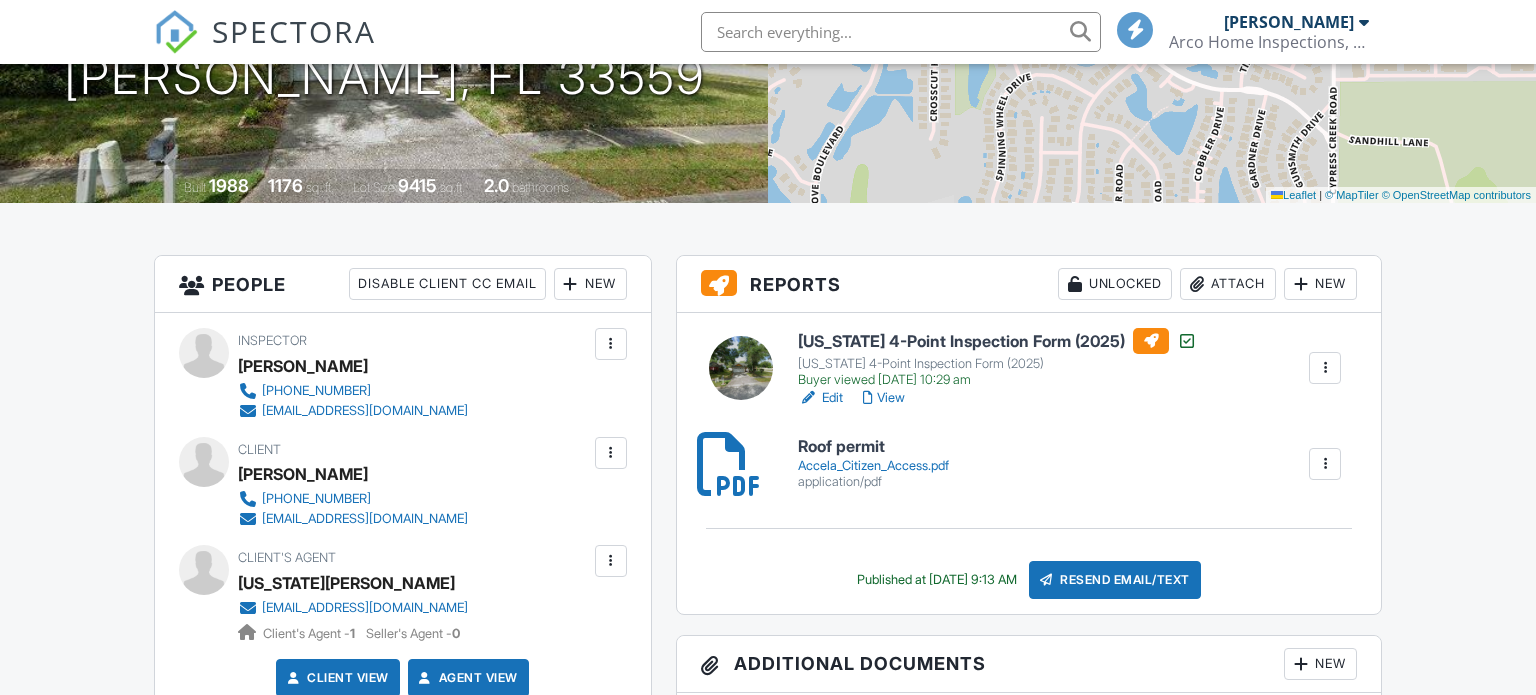 scroll, scrollTop: 386, scrollLeft: 0, axis: vertical 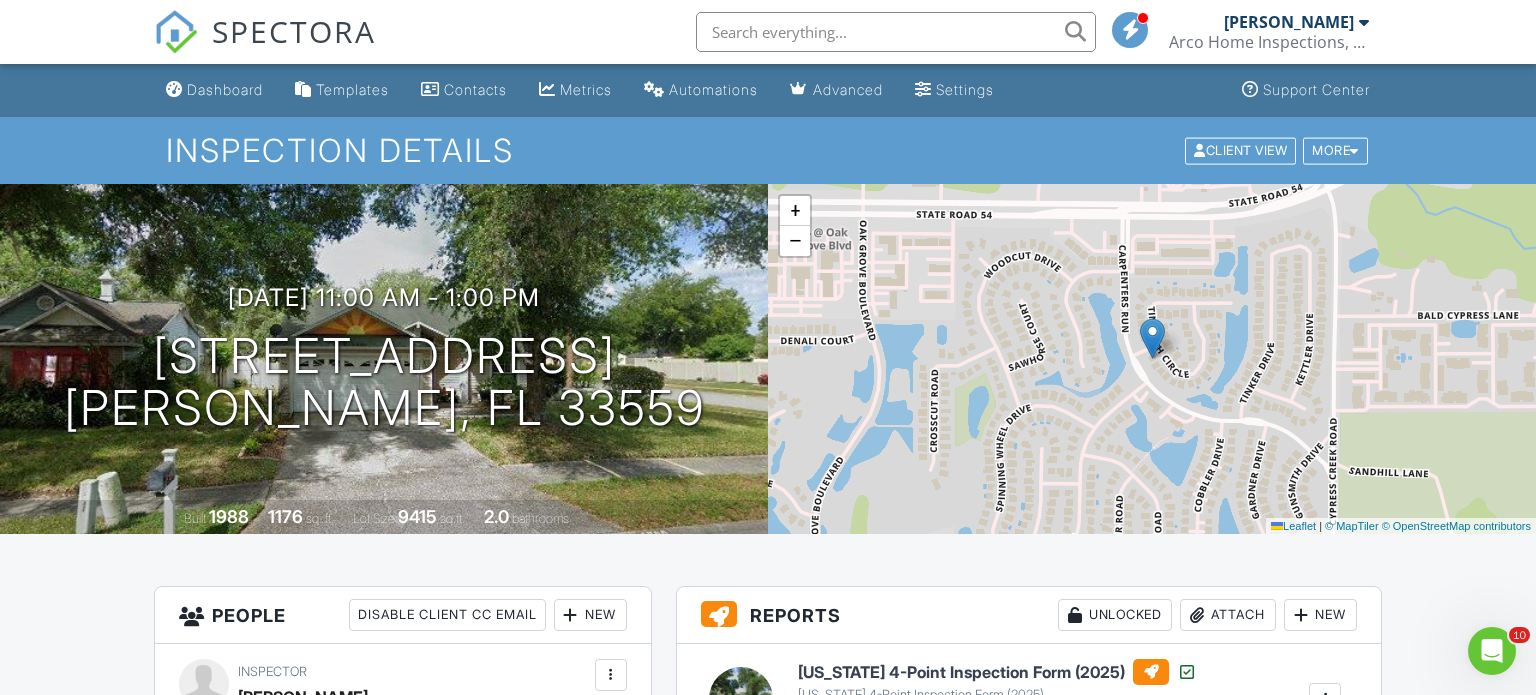 click on "SPECTORA" at bounding box center [294, 31] 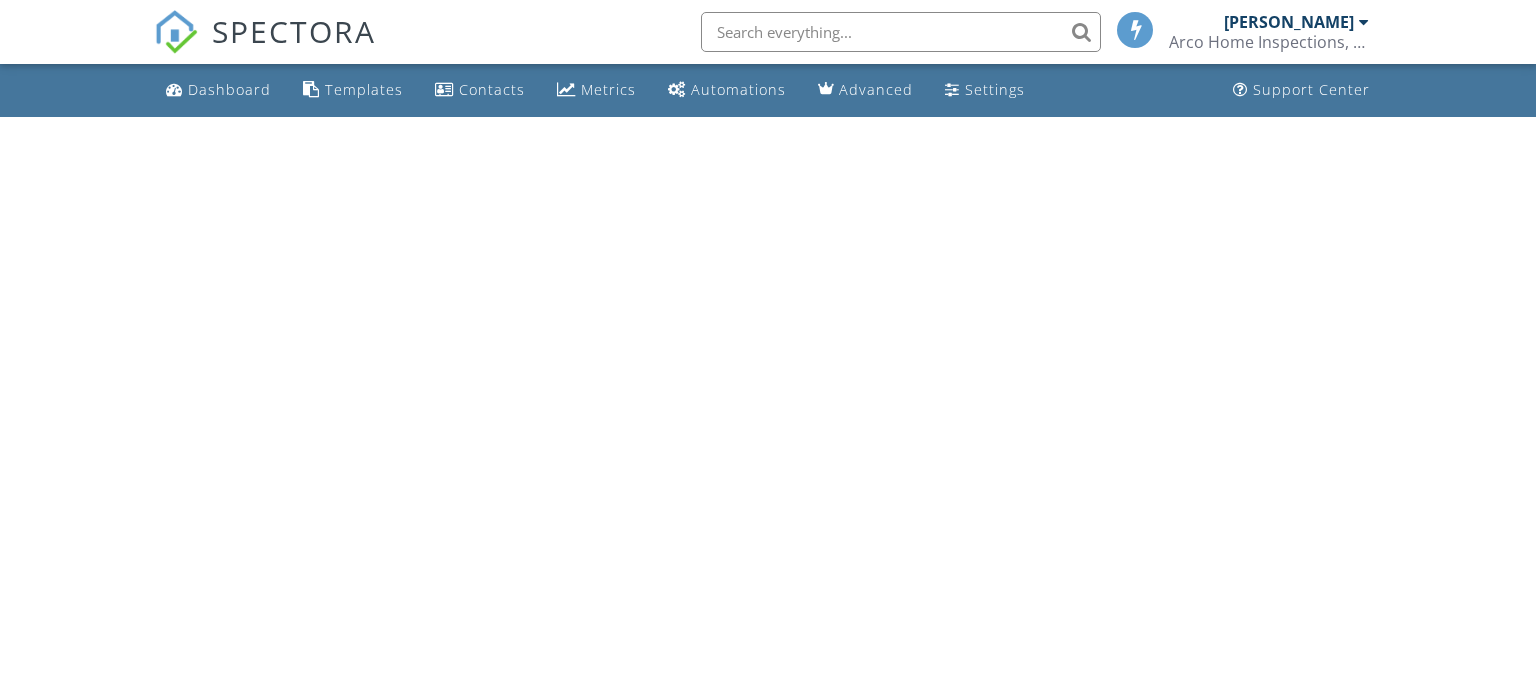 scroll, scrollTop: 0, scrollLeft: 0, axis: both 